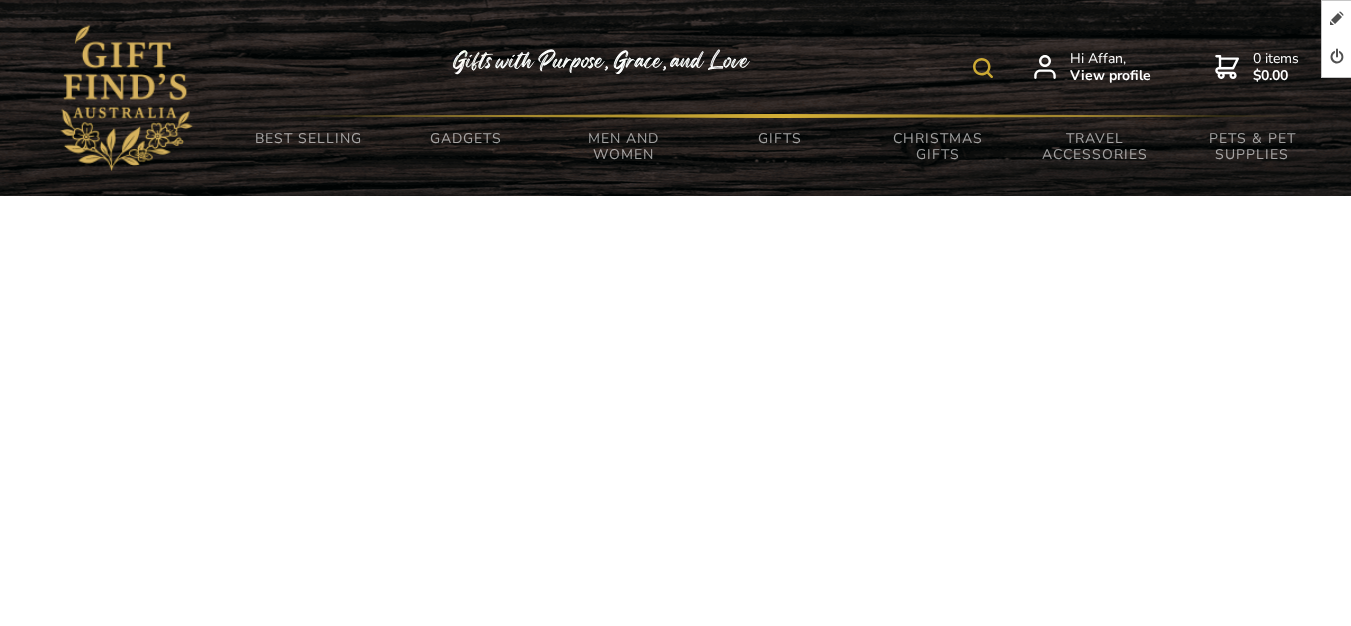 scroll, scrollTop: 0, scrollLeft: 0, axis: both 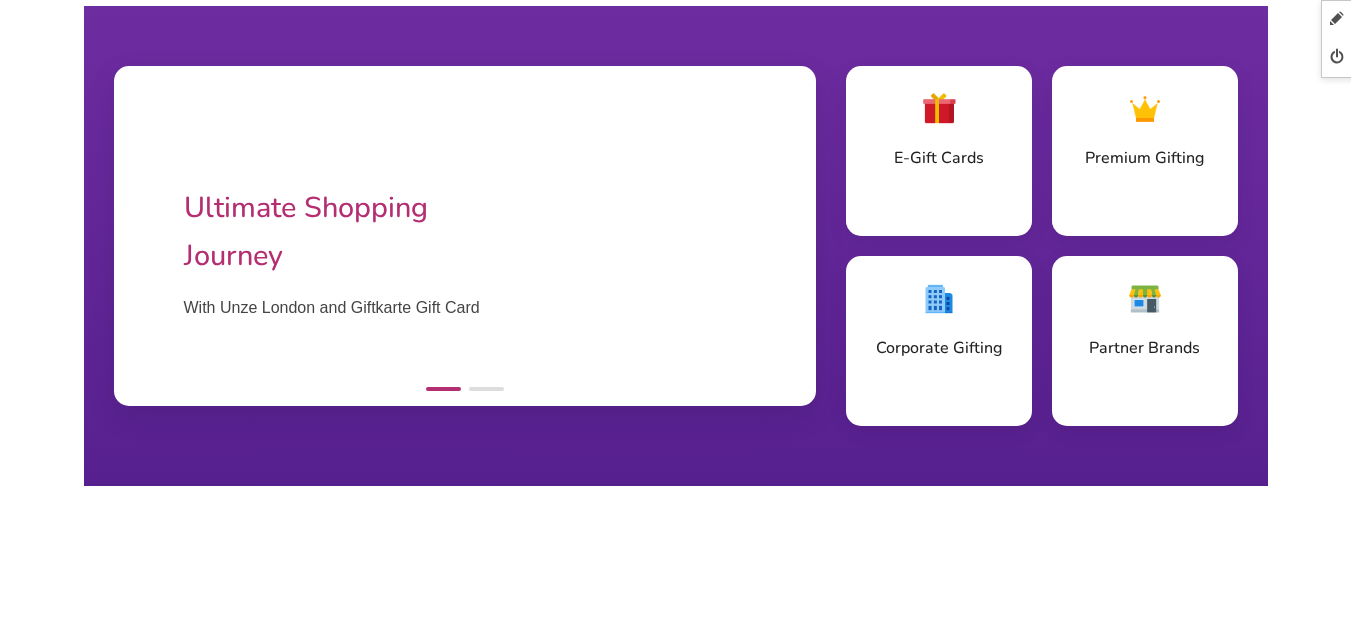 click at bounding box center (486, 389) 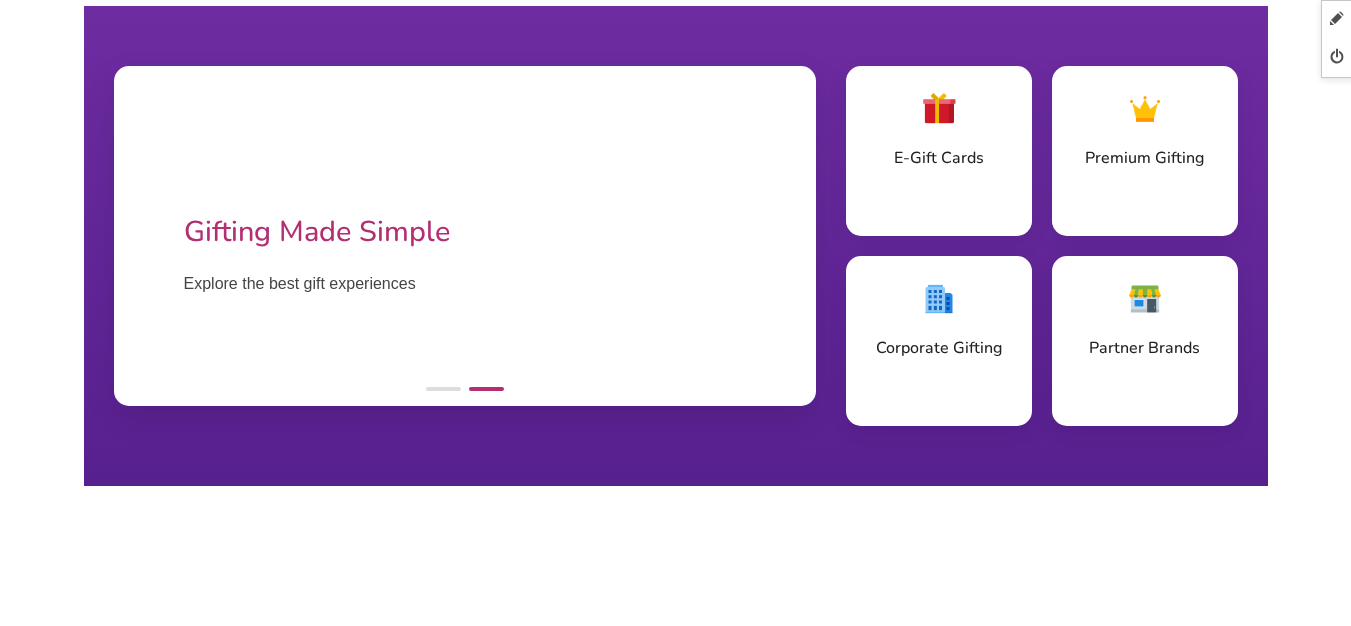 click at bounding box center [443, 389] 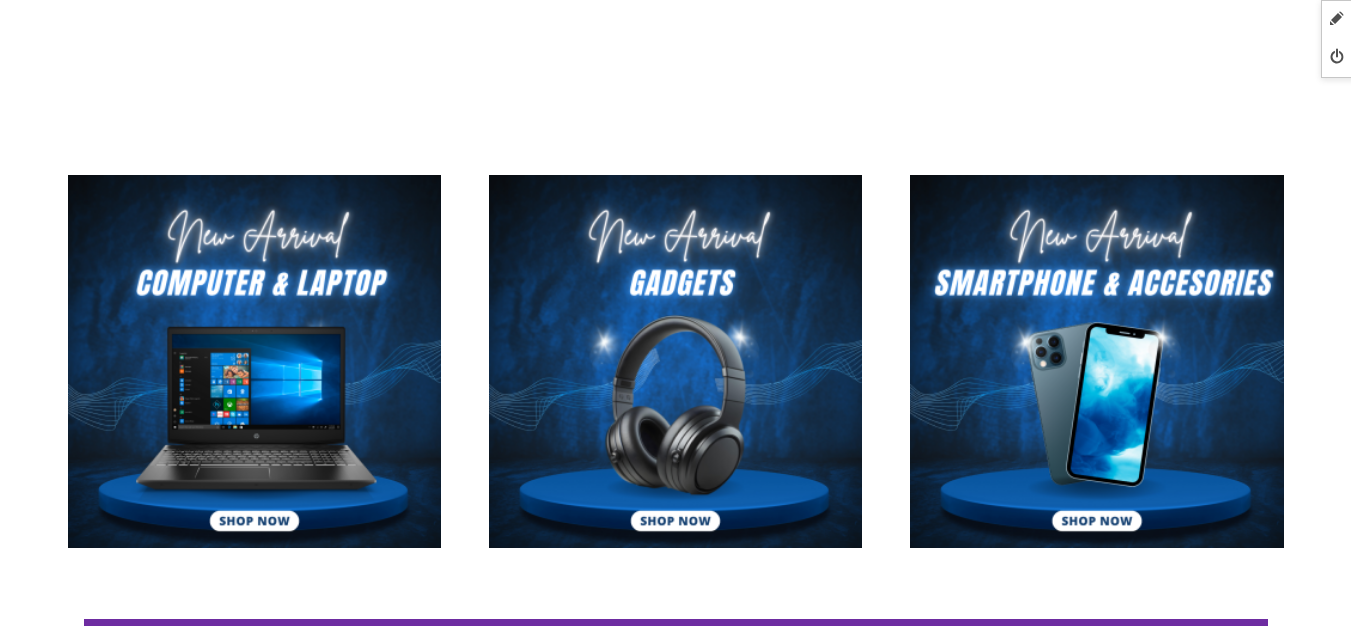scroll, scrollTop: 800, scrollLeft: 0, axis: vertical 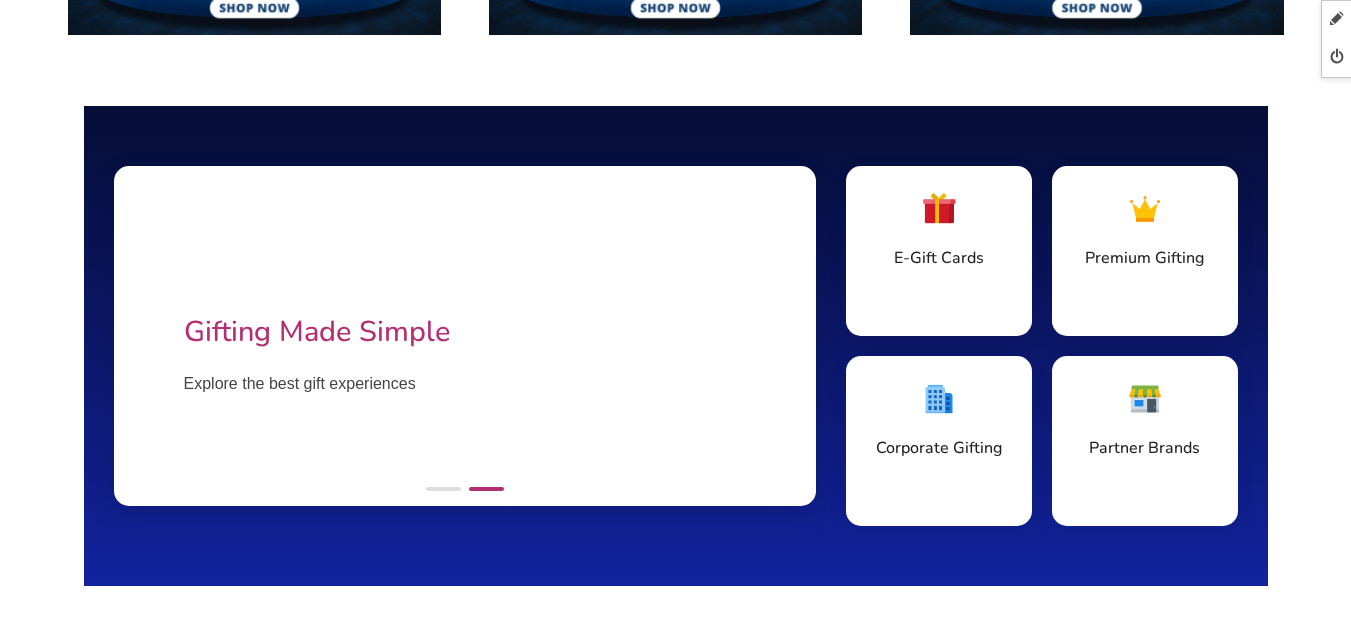 click at bounding box center [443, 489] 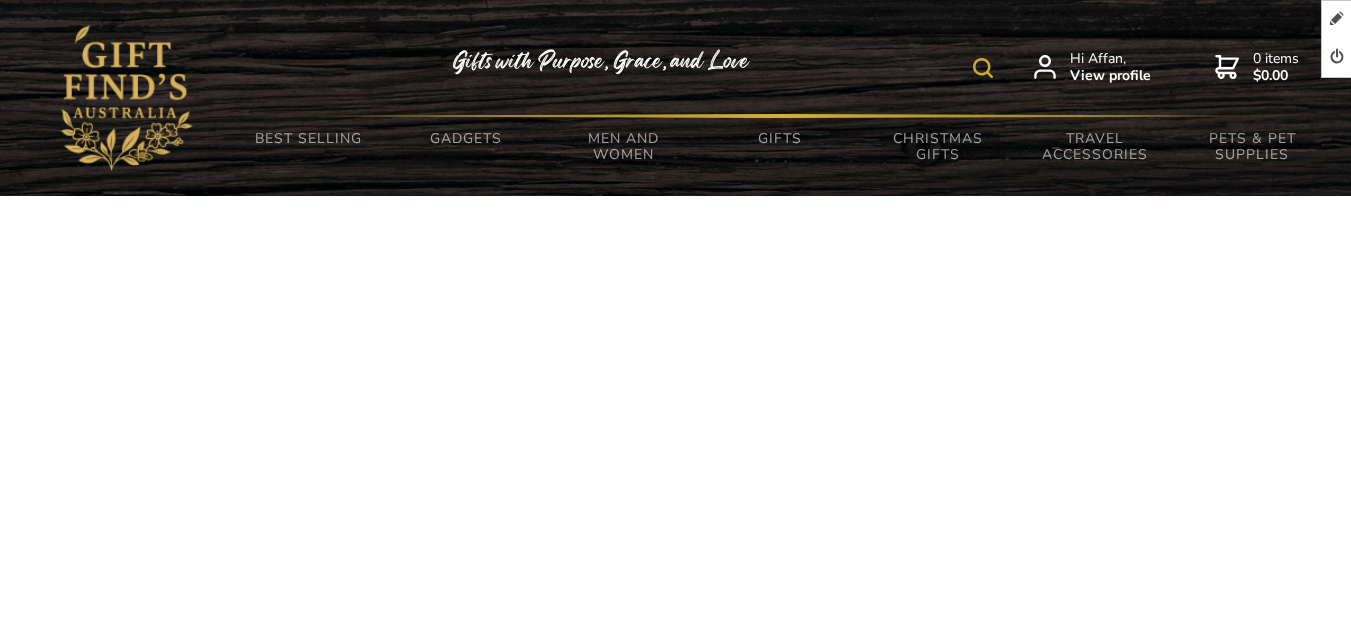 scroll, scrollTop: 1200, scrollLeft: 0, axis: vertical 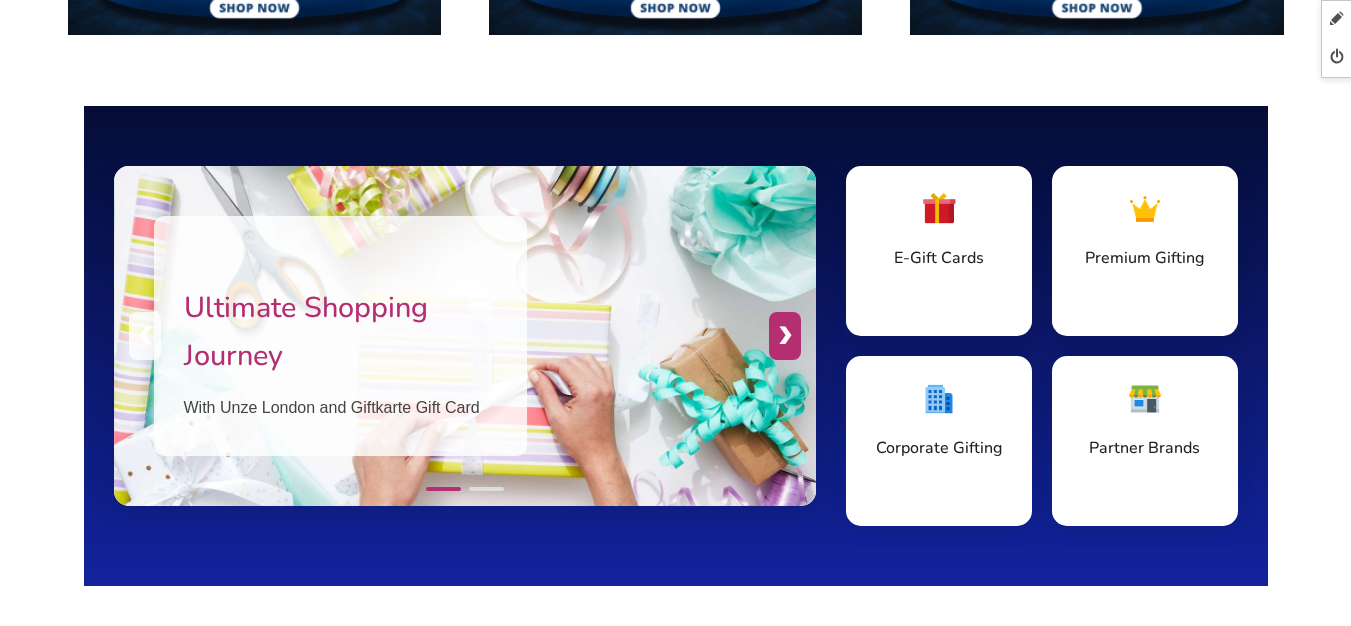 click on "❯" at bounding box center [785, 336] 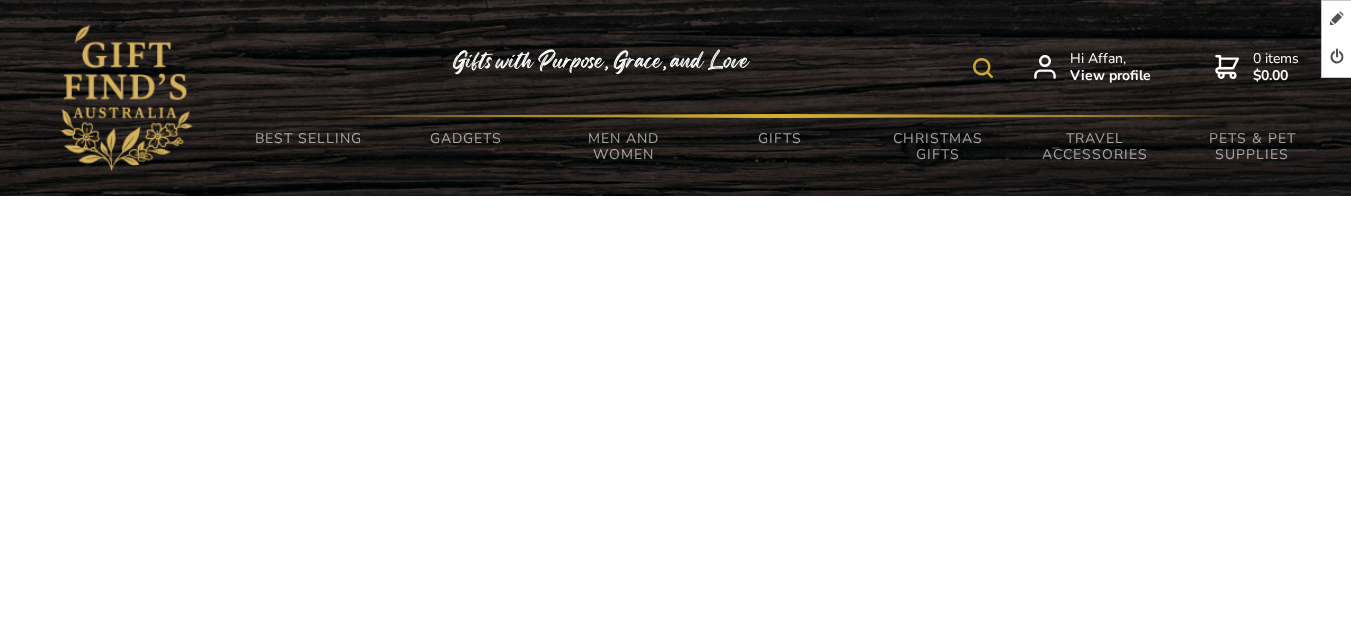 scroll, scrollTop: 1200, scrollLeft: 0, axis: vertical 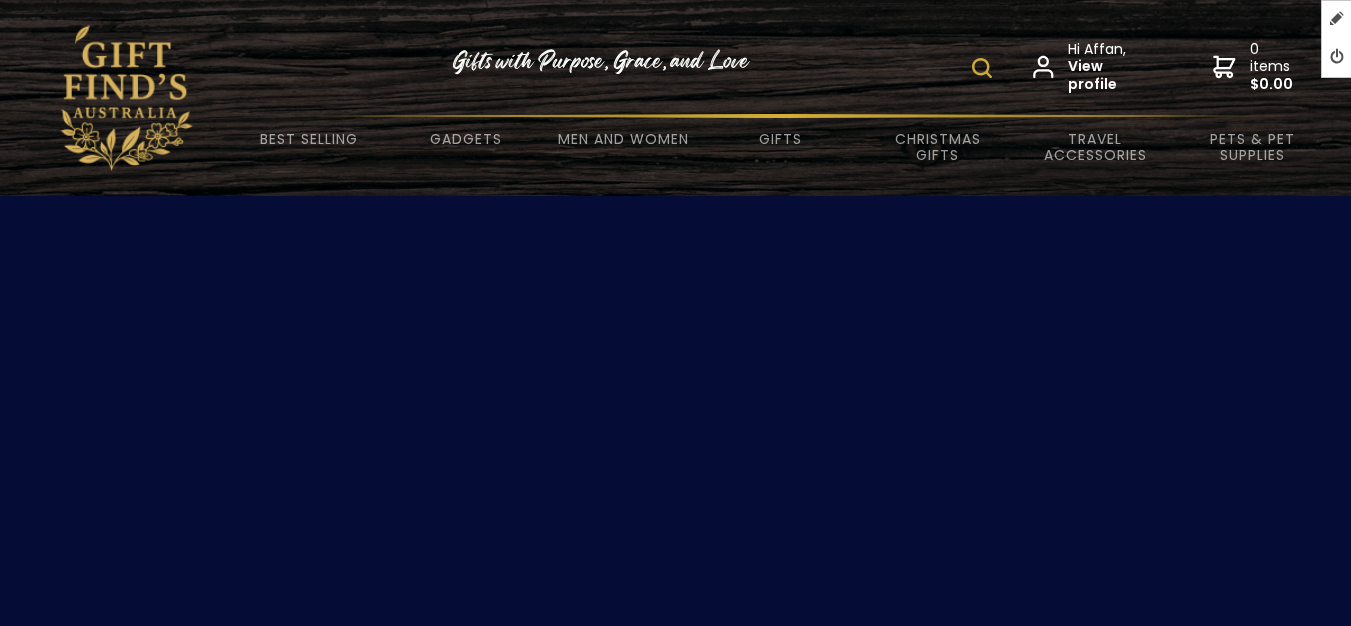 click at bounding box center [125, 102] 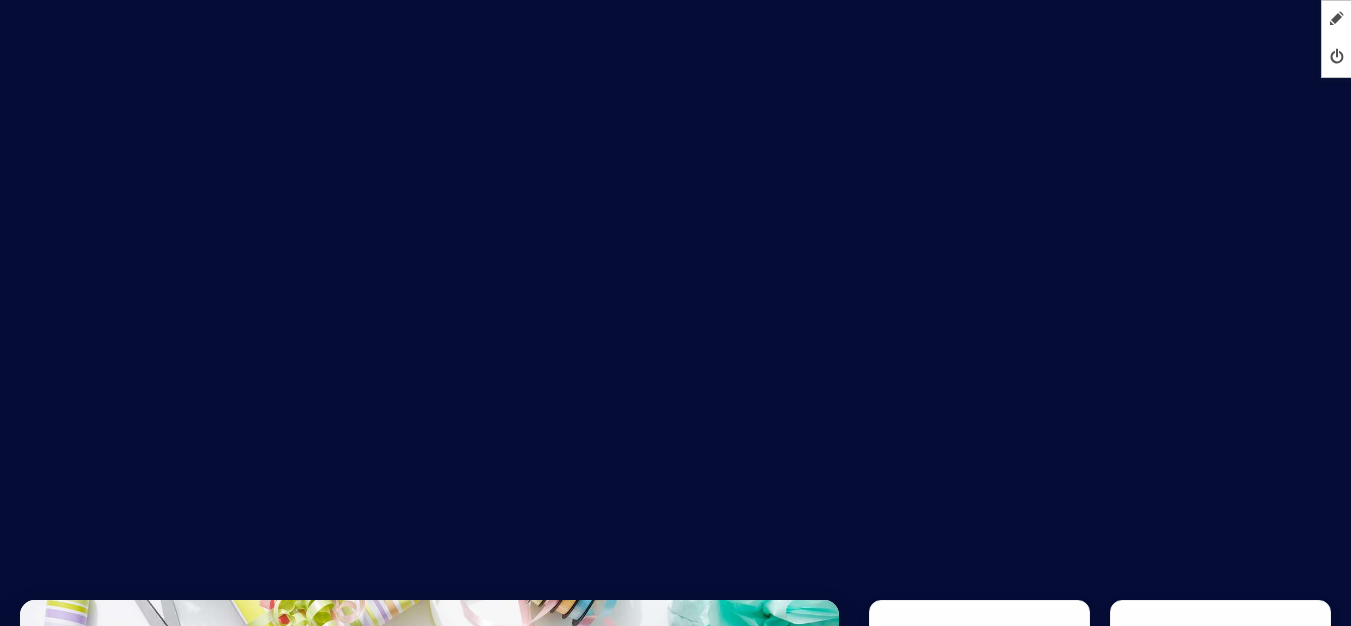 scroll, scrollTop: 0, scrollLeft: 0, axis: both 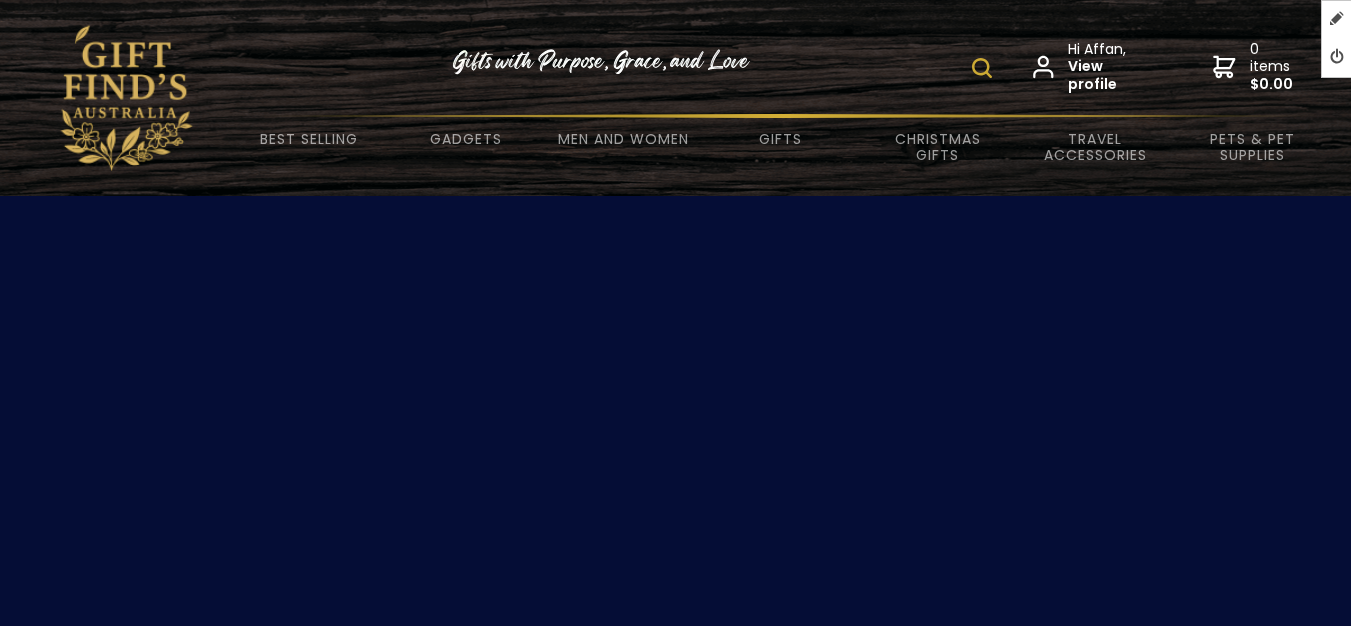 click at bounding box center (125, 102) 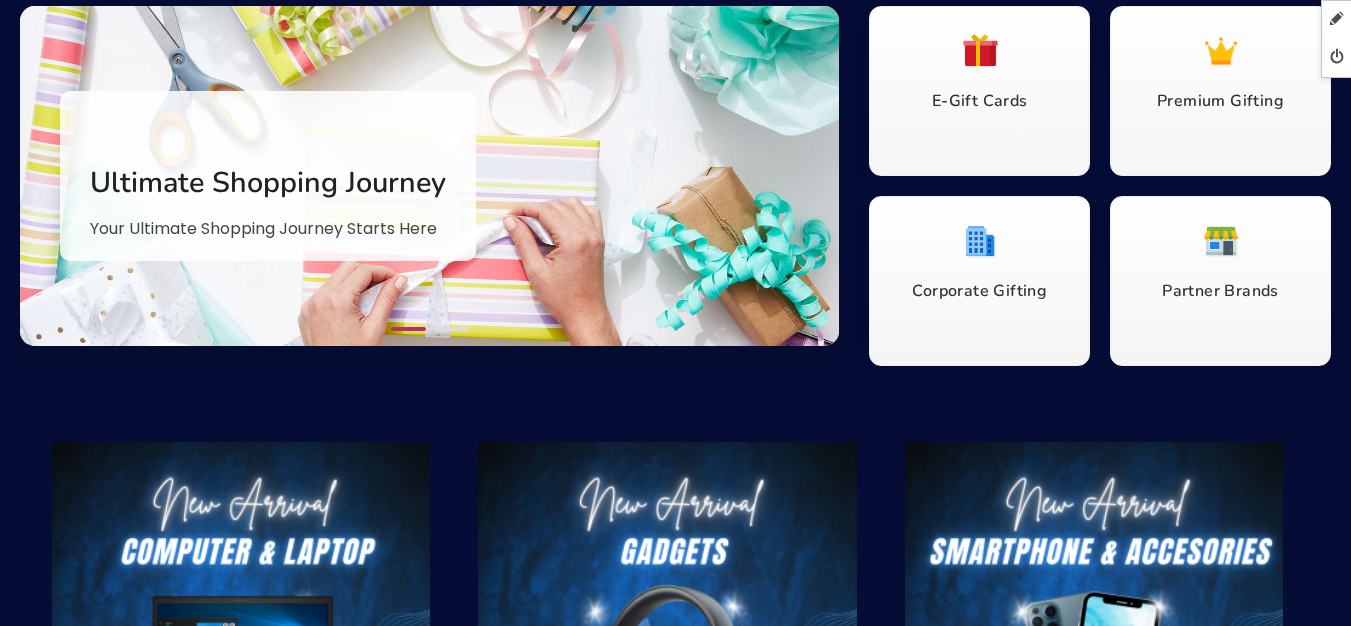 scroll, scrollTop: 0, scrollLeft: 0, axis: both 